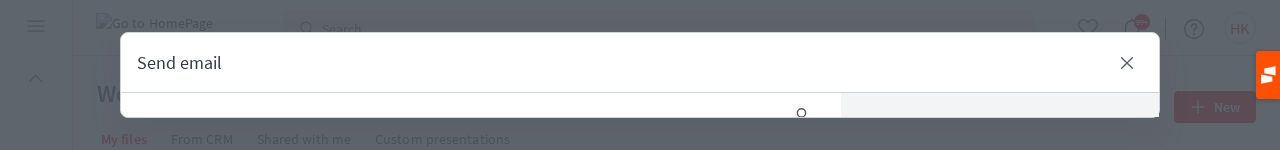 scroll, scrollTop: 0, scrollLeft: 0, axis: both 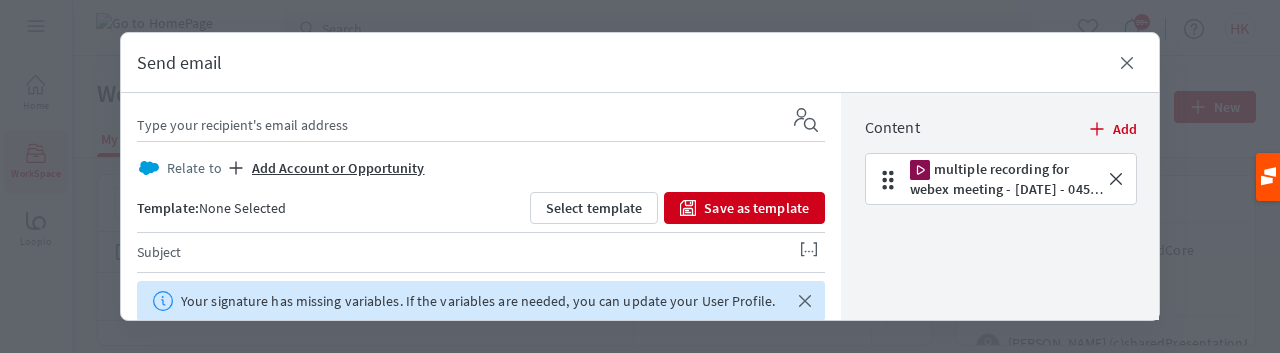 click at bounding box center [457, 125] 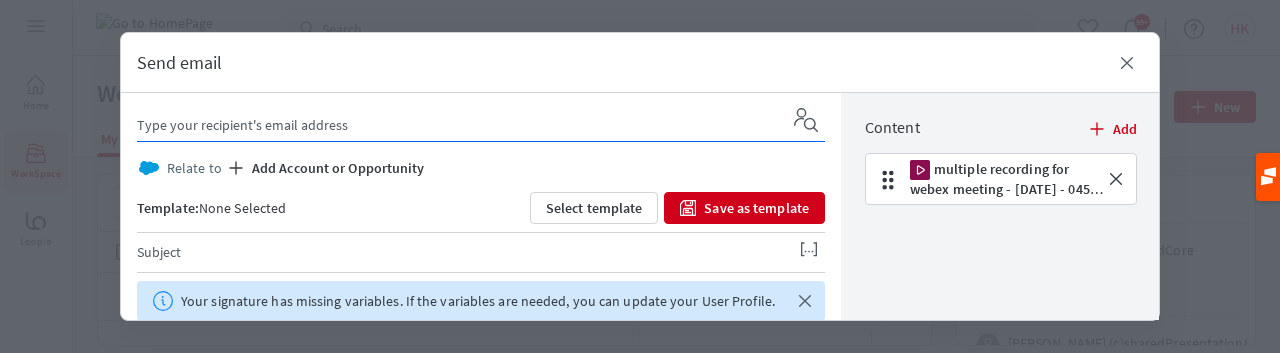click on "Add Account or Opportunity" at bounding box center [338, 168] 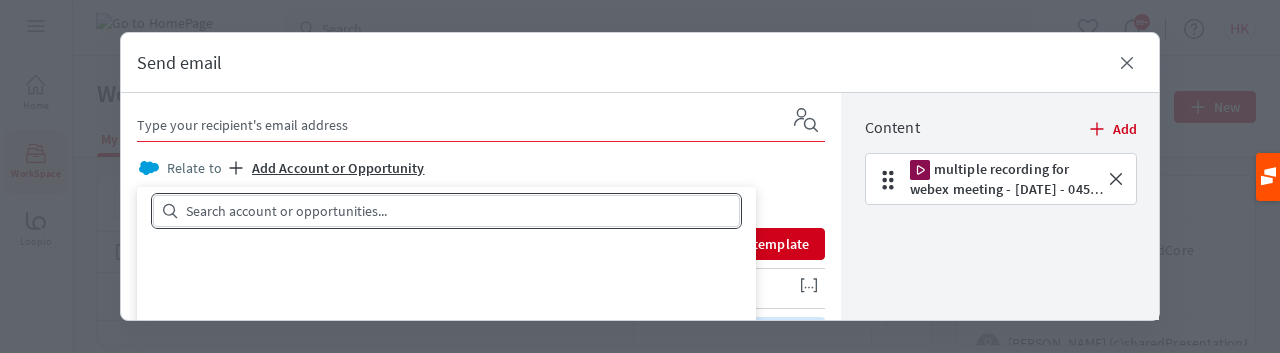 click at bounding box center (458, 211) 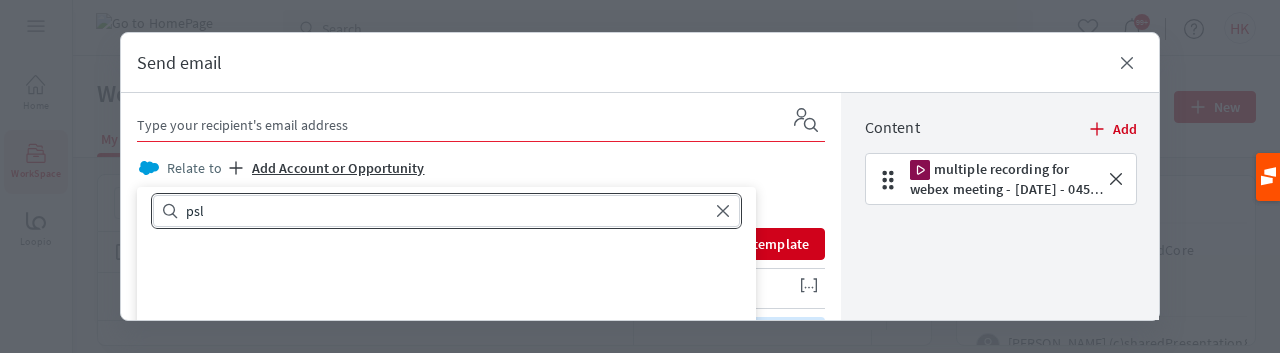 type on "psl" 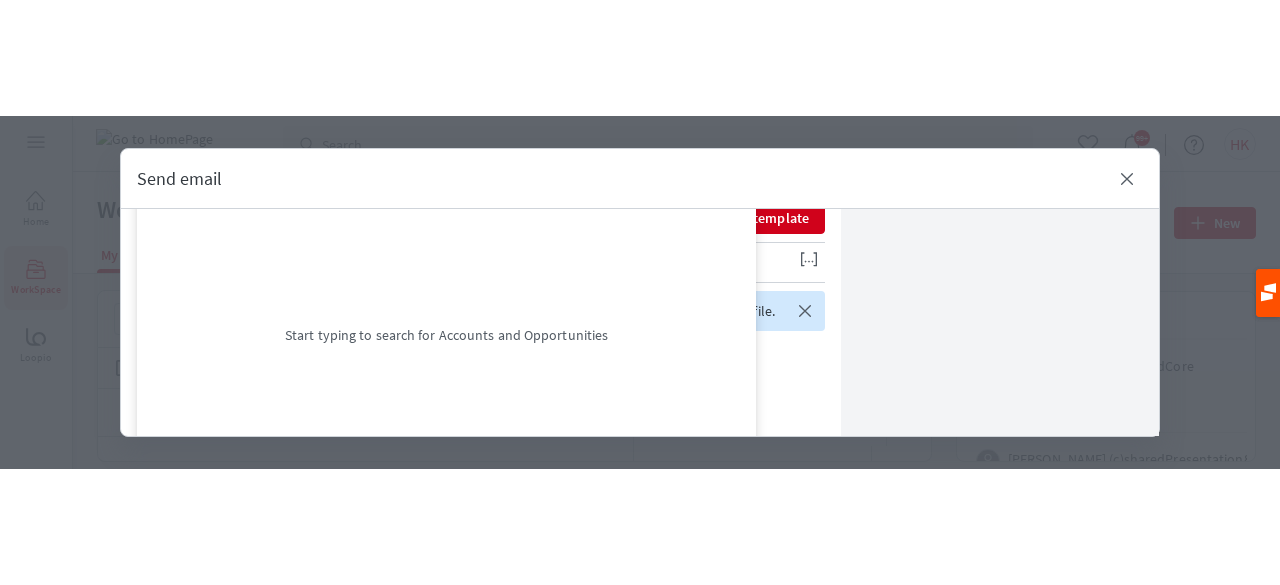 scroll, scrollTop: 0, scrollLeft: 0, axis: both 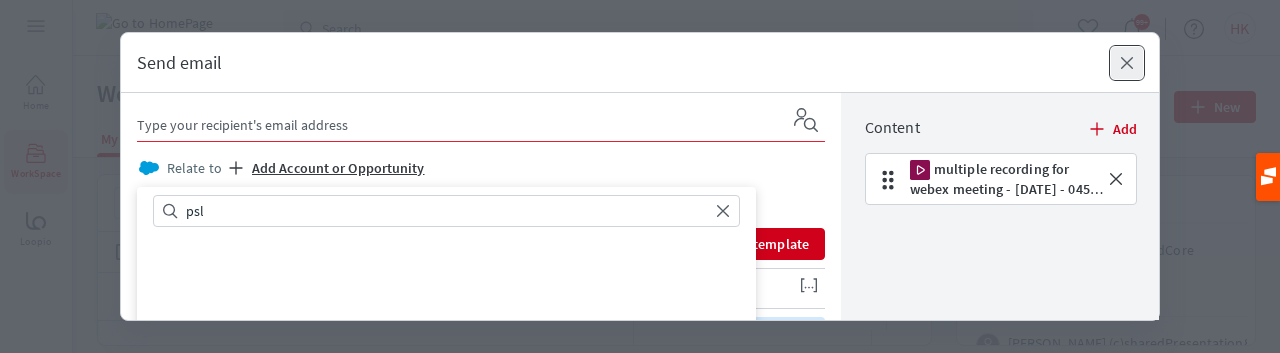 click on "Close" at bounding box center [1127, 63] 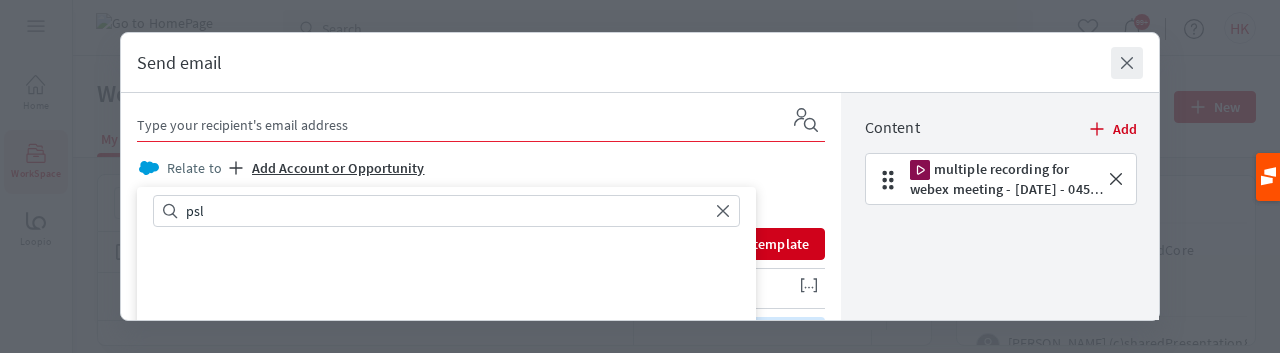click at bounding box center (640, 176) 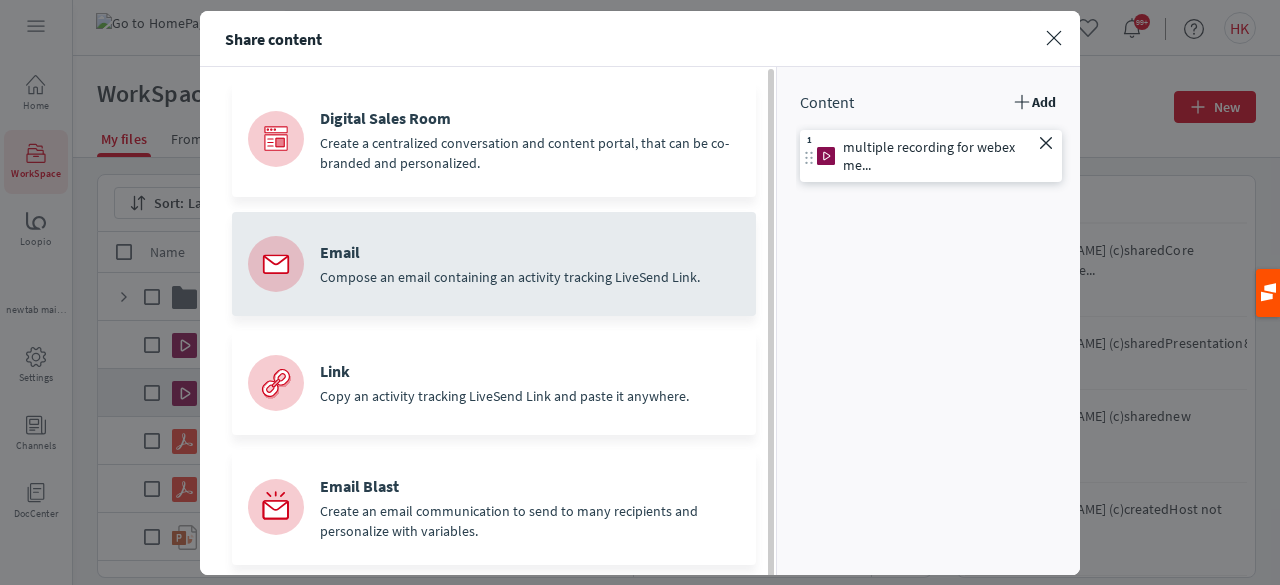 click on "Compose an email containing an activity tracking LiveSend Link." at bounding box center (530, 277) 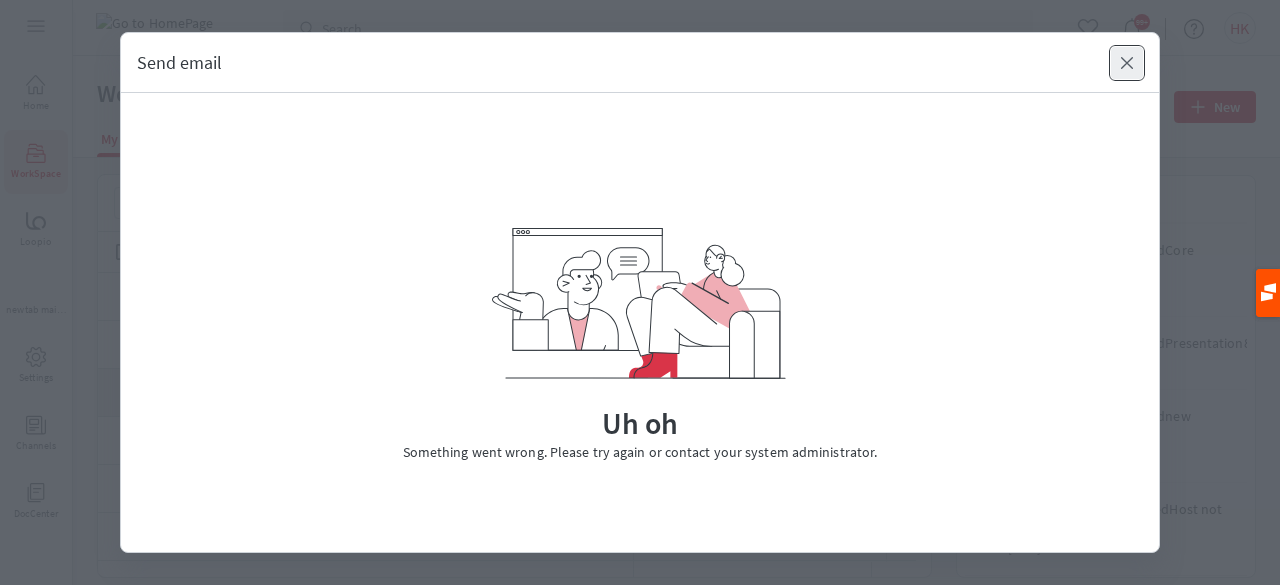 click on "Close" at bounding box center (1127, 63) 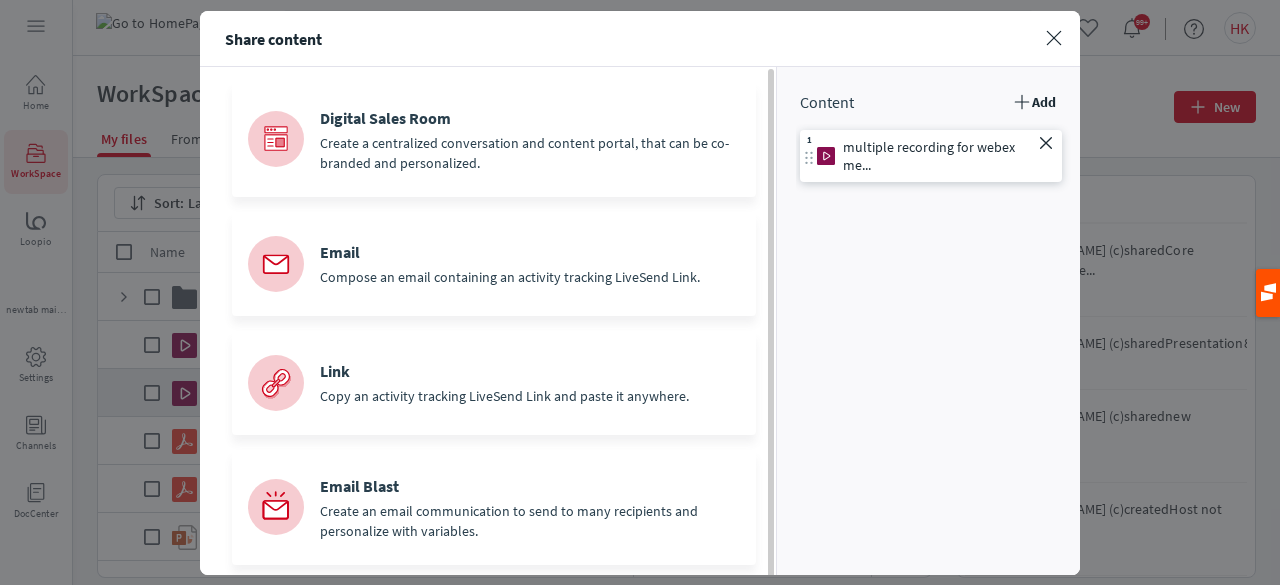 click 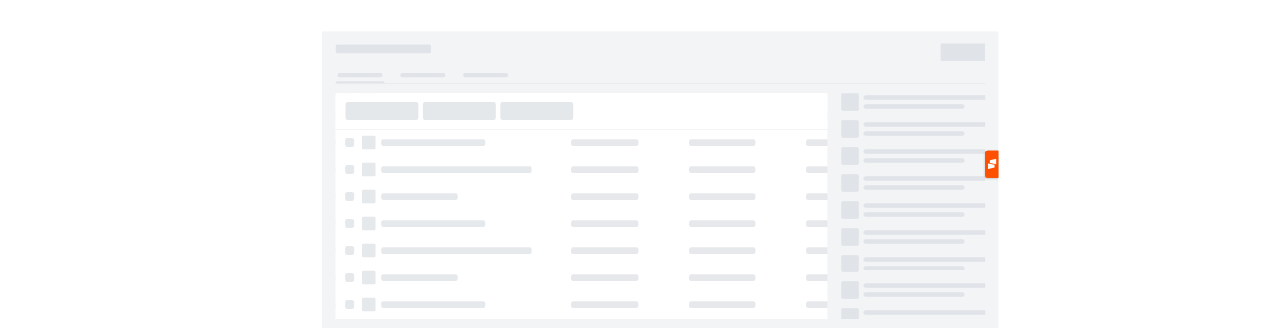scroll, scrollTop: 0, scrollLeft: 0, axis: both 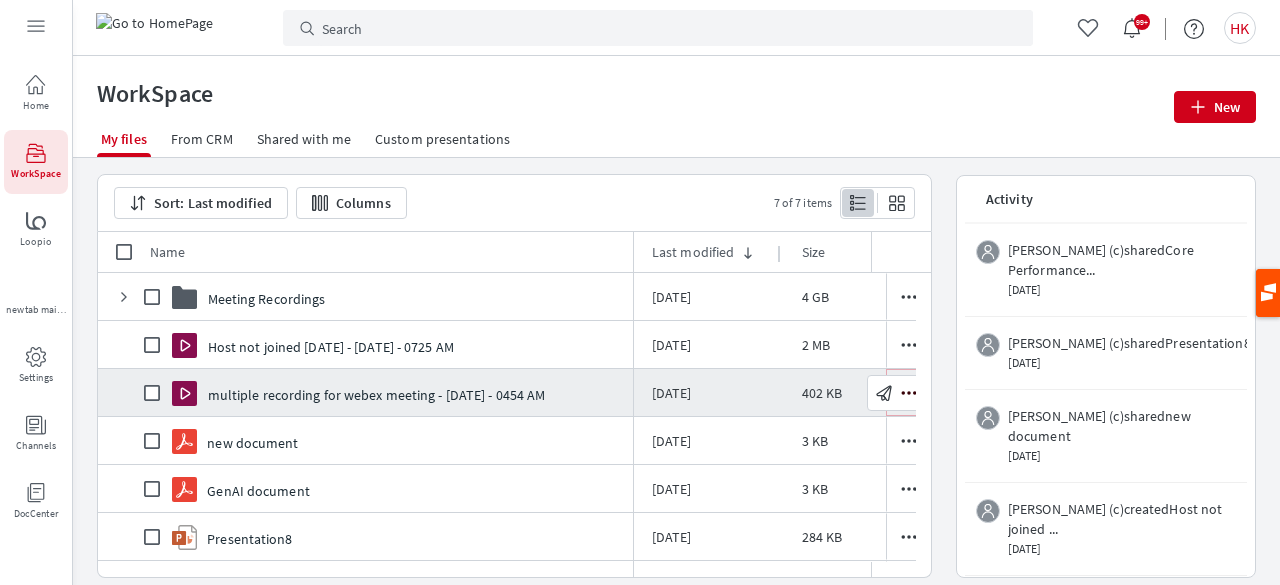 click 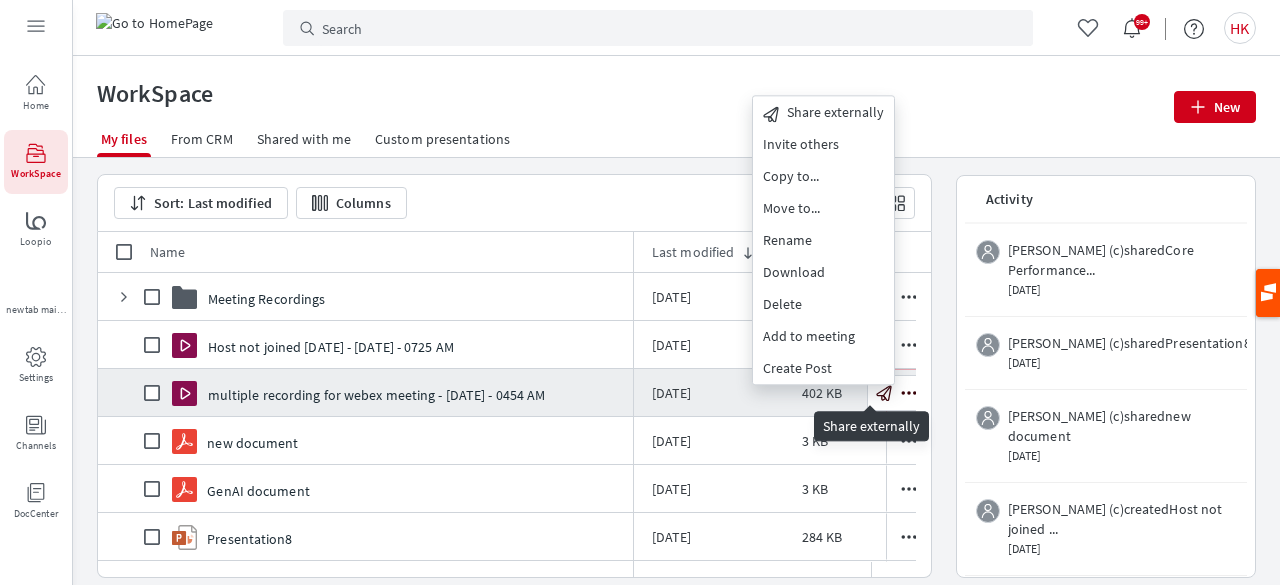 click 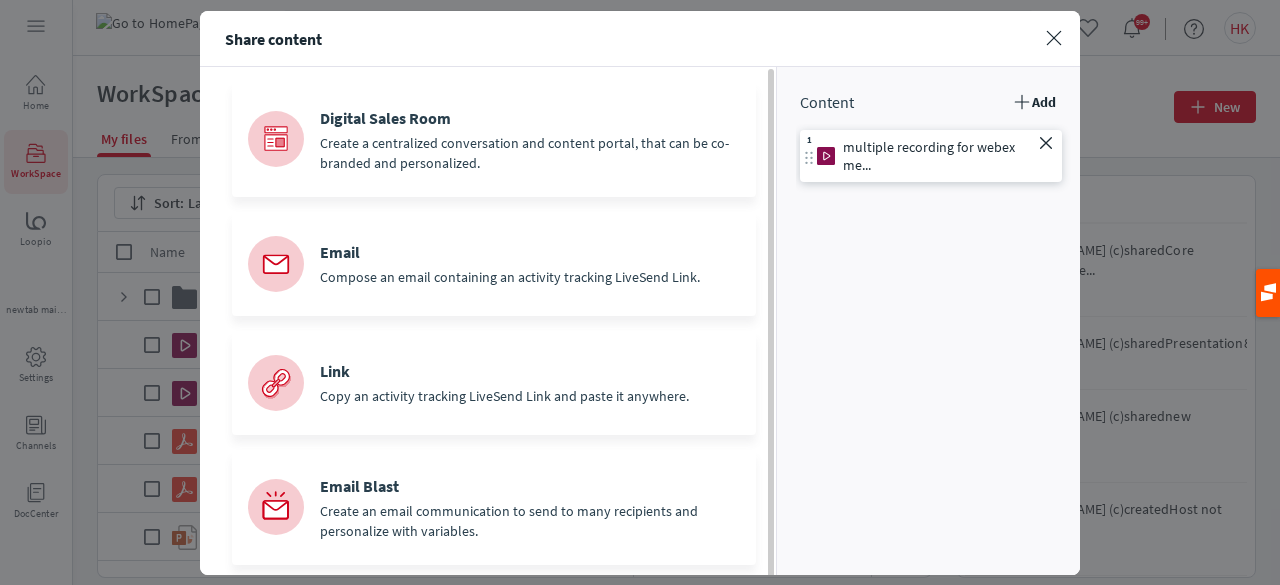 click on "Share content close" at bounding box center (640, 38) 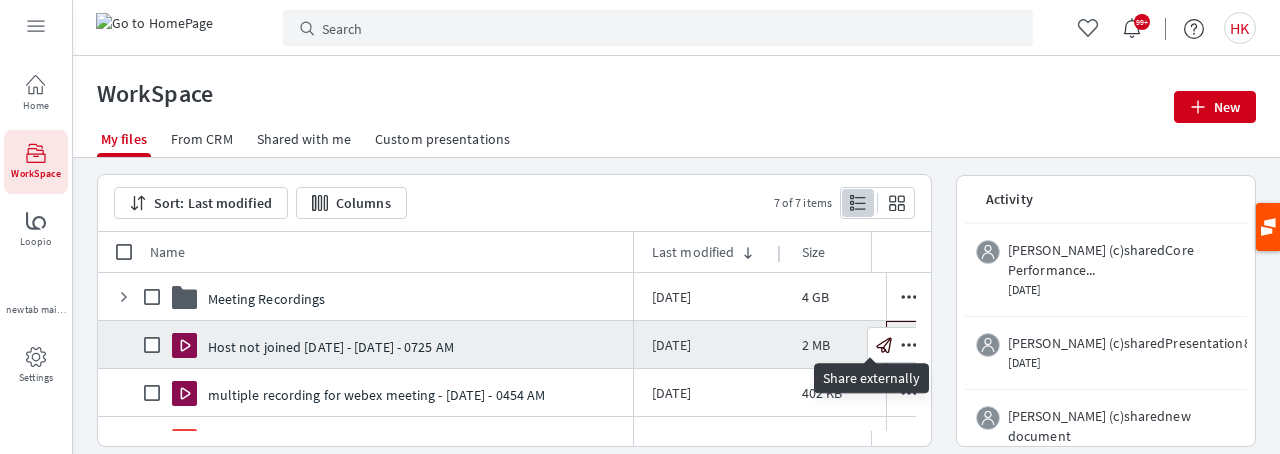 click 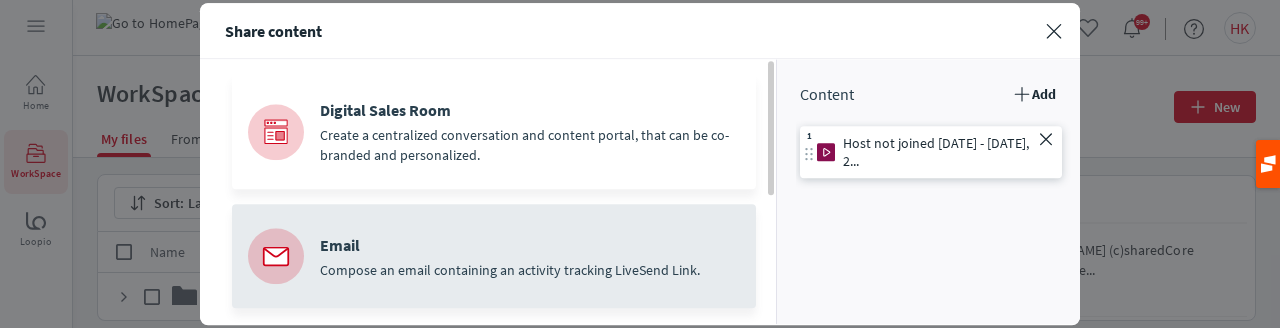 click on "Compose an email containing an activity tracking LiveSend Link." at bounding box center [530, 270] 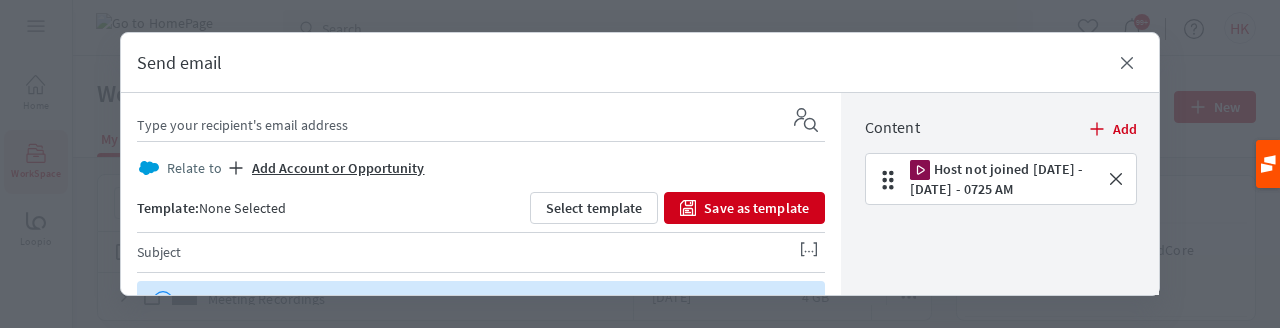 scroll, scrollTop: 0, scrollLeft: 0, axis: both 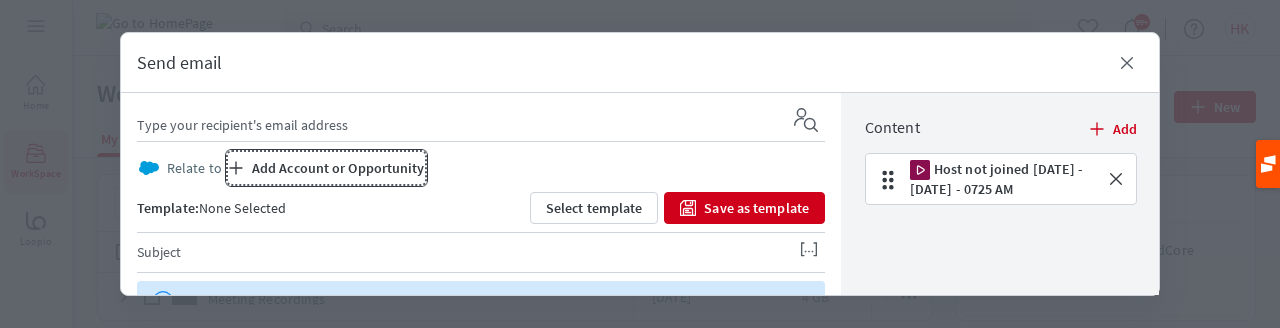 click on "Add Account or Opportunity" at bounding box center (326, 168) 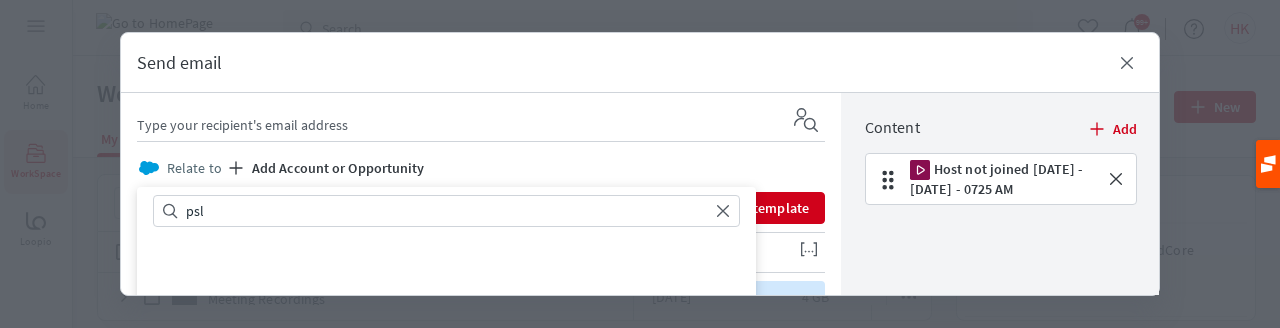 type on "psl" 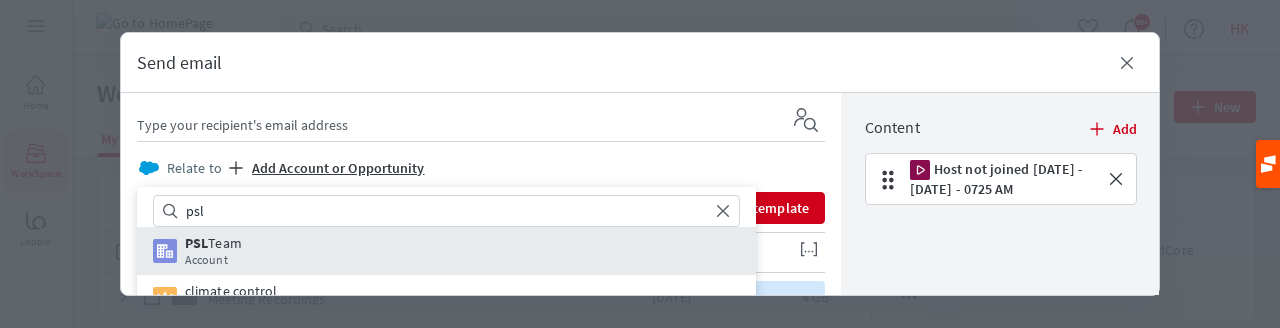 click on "PSL  Team" at bounding box center (213, 243) 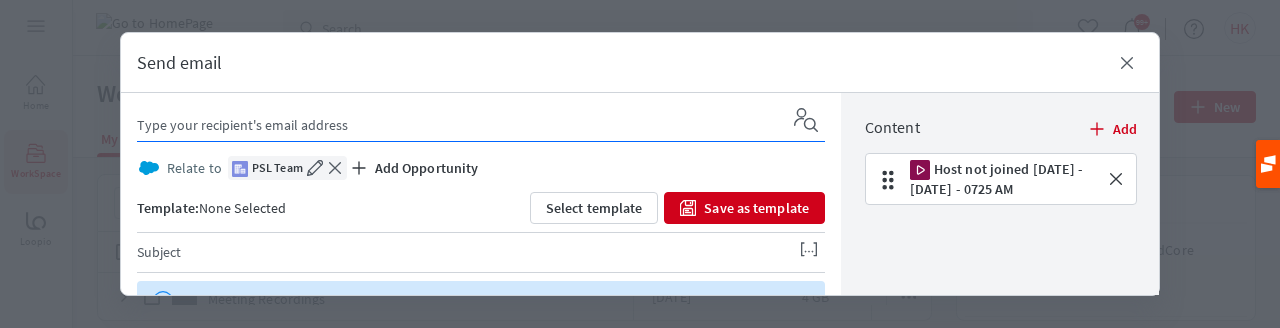 click at bounding box center (457, 125) 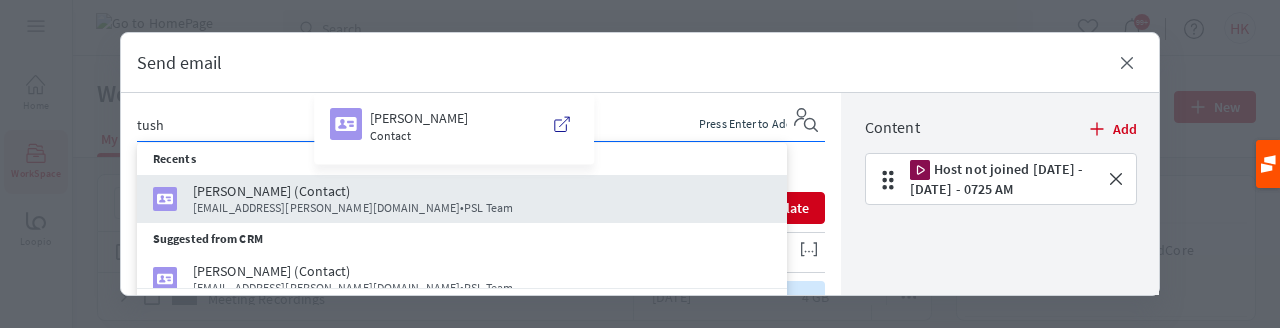 type on "tush" 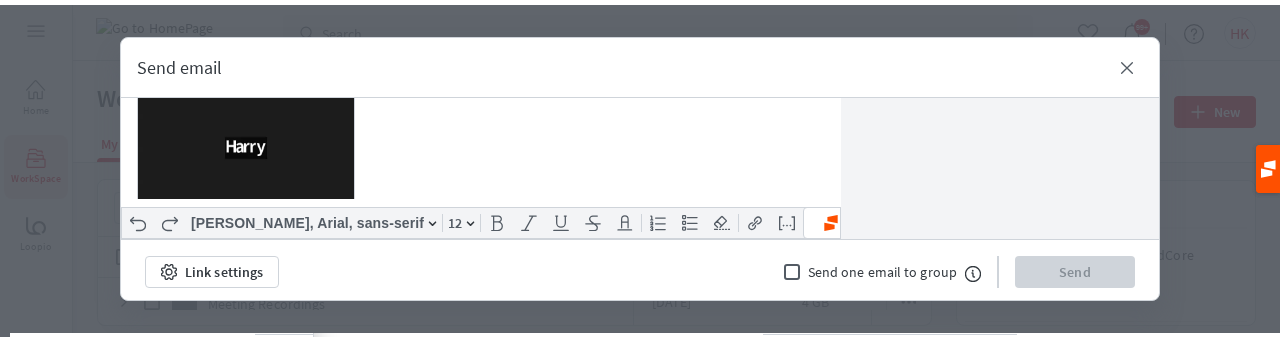 scroll, scrollTop: 277, scrollLeft: 0, axis: vertical 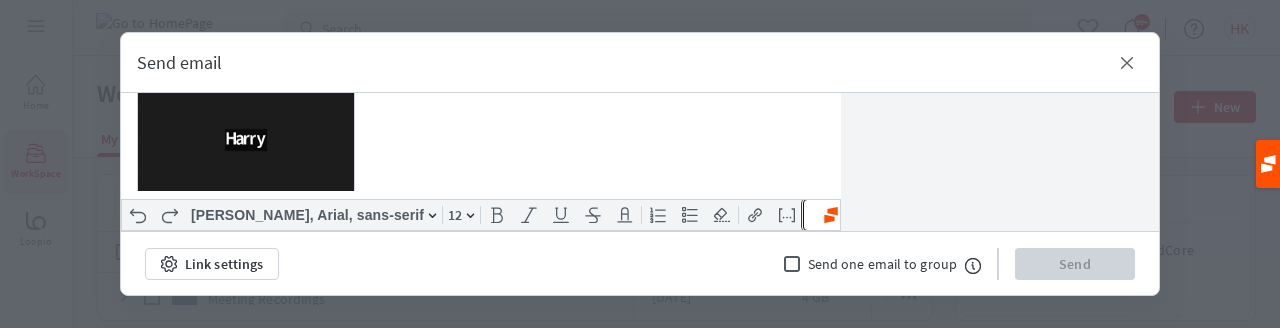 click on "LiveSend link" at bounding box center [876, 215] 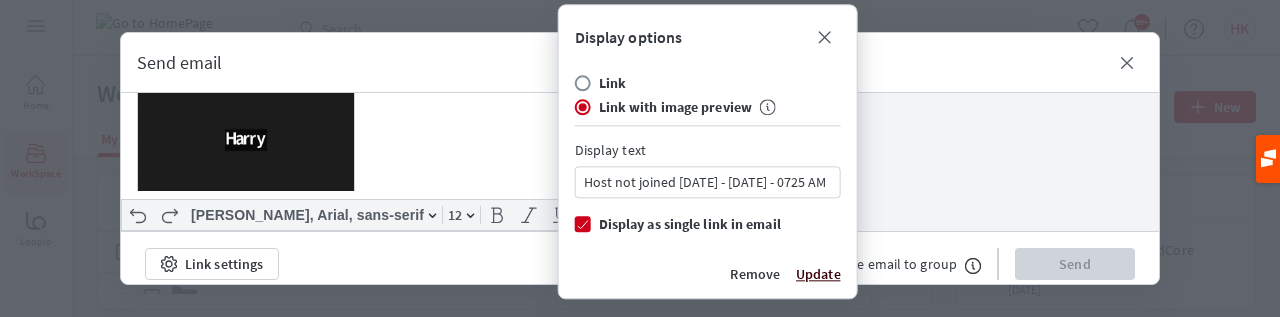 click on "Update" at bounding box center (818, 274) 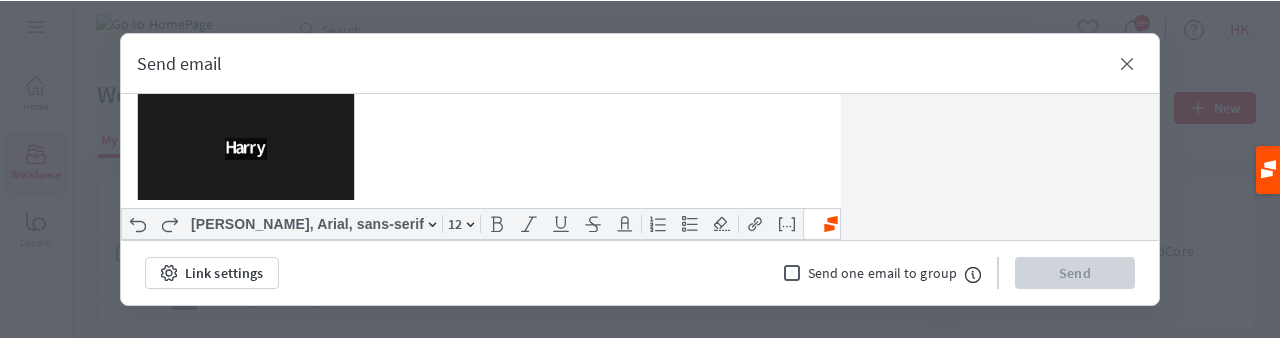 scroll, scrollTop: 267, scrollLeft: 0, axis: vertical 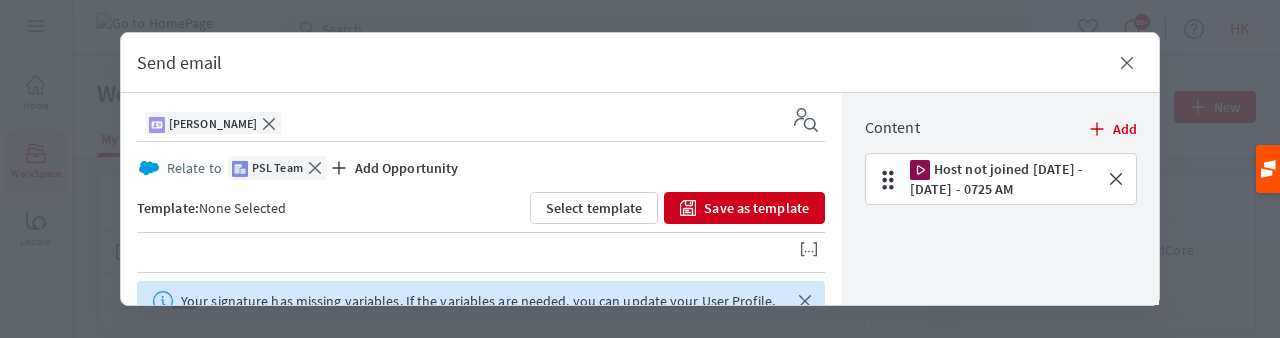 click at bounding box center (481, 252) 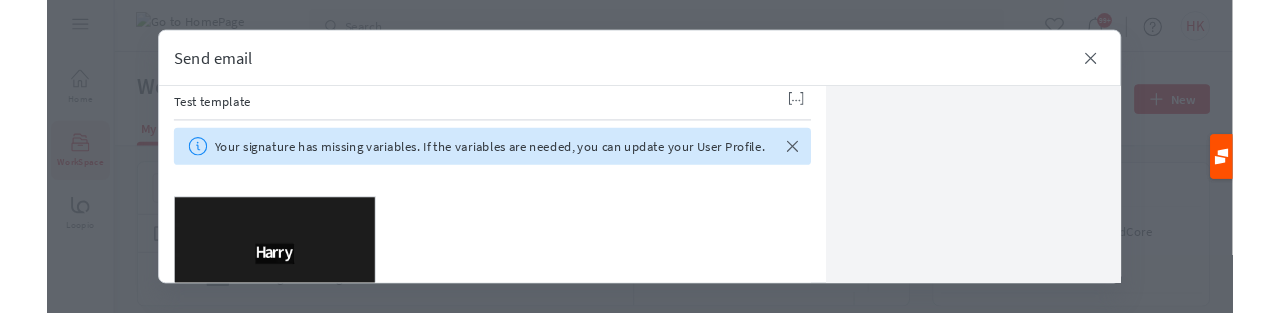scroll, scrollTop: 267, scrollLeft: 0, axis: vertical 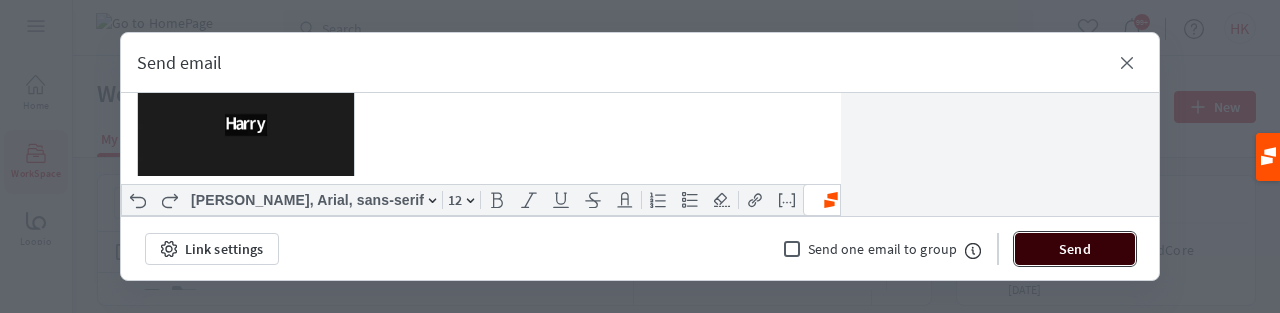 click on "Send" at bounding box center [1075, 249] 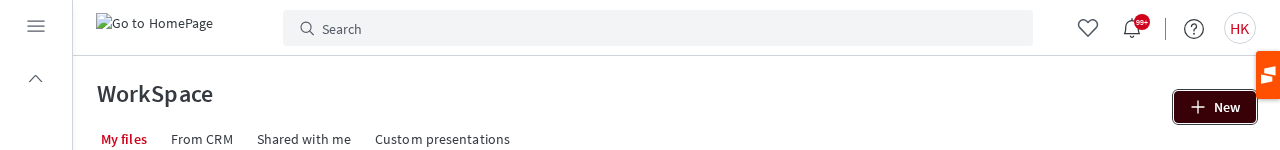 click on "New" at bounding box center (1215, 107) 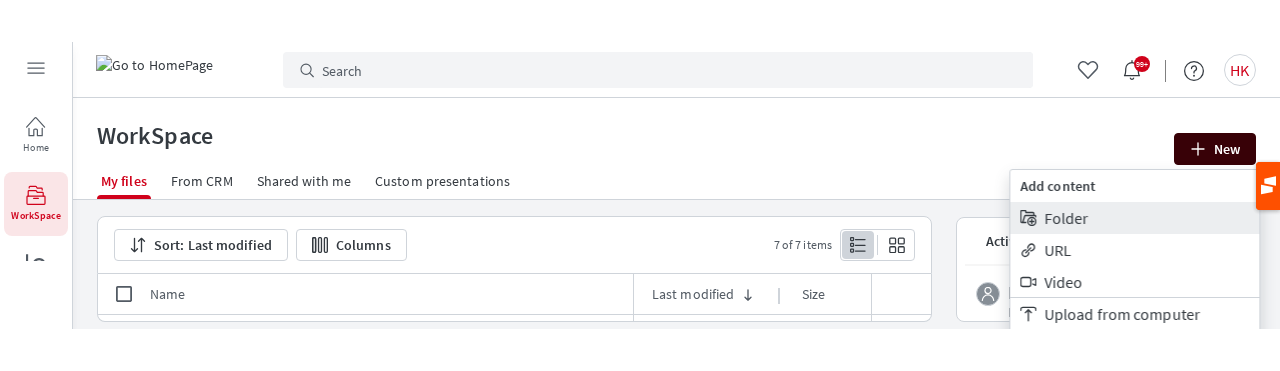 scroll, scrollTop: 0, scrollLeft: 0, axis: both 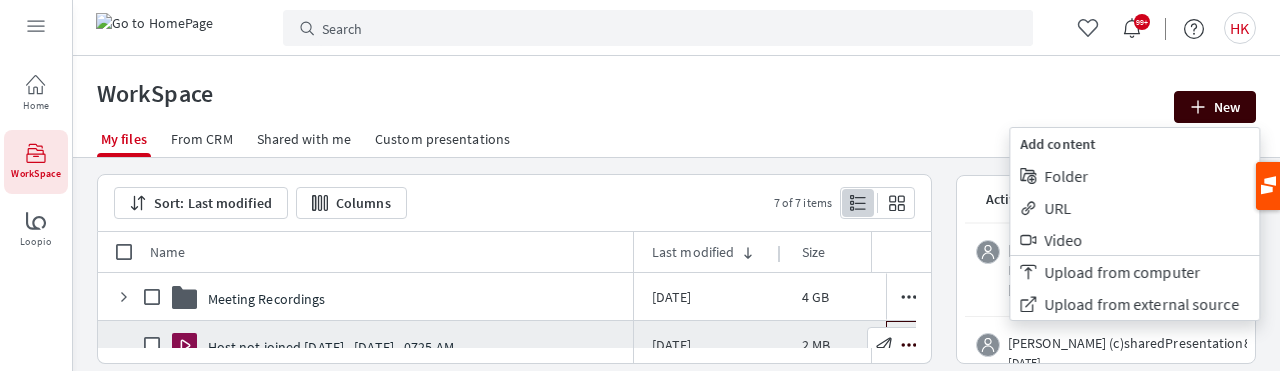 click 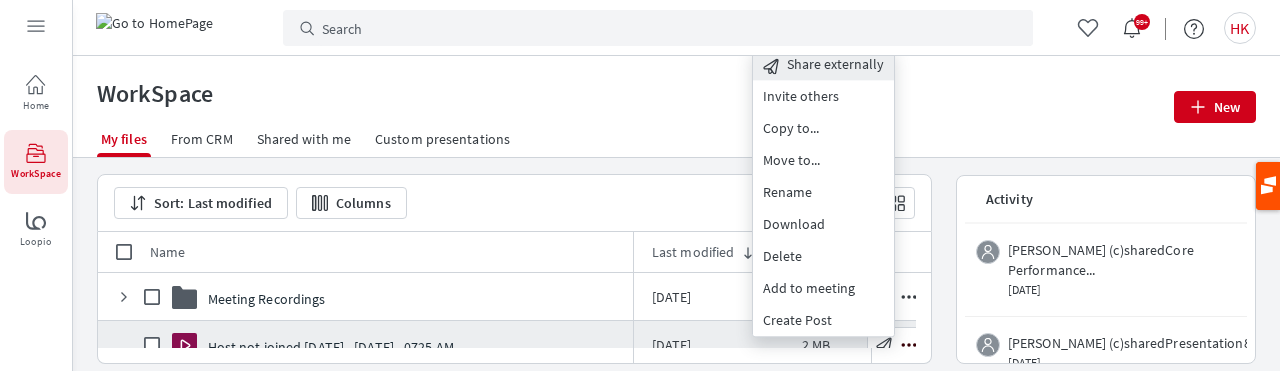 click on "Share externally" at bounding box center [835, 64] 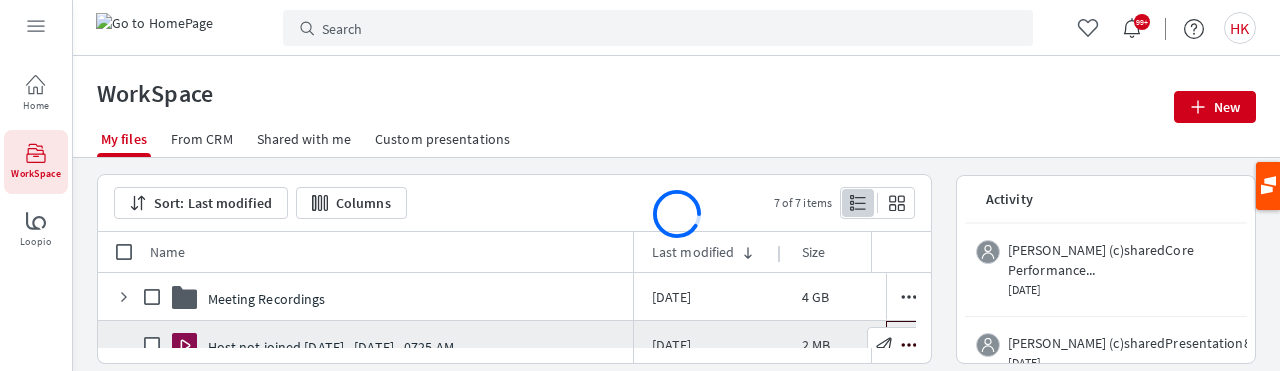 scroll, scrollTop: 4, scrollLeft: 0, axis: vertical 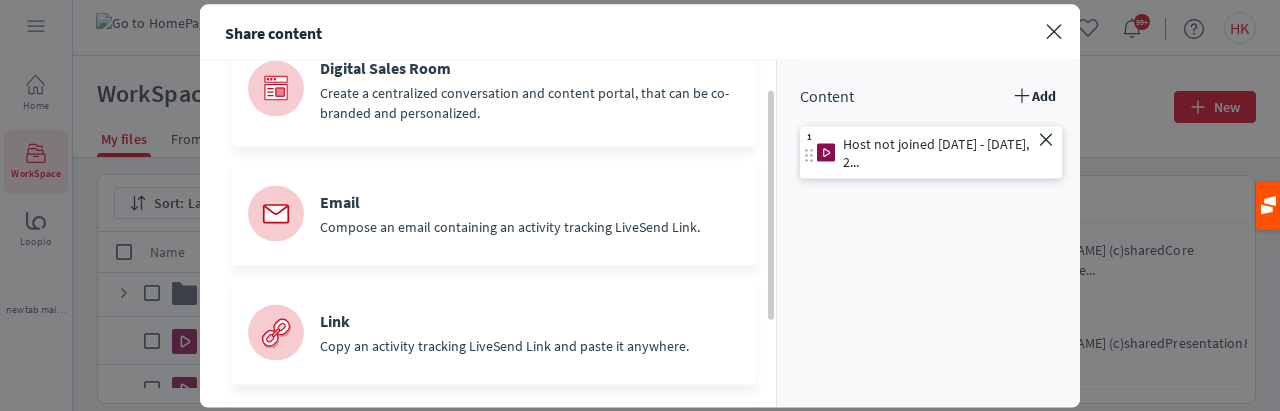 drag, startPoint x: 770, startPoint y: 212, endPoint x: 756, endPoint y: 241, distance: 32.202484 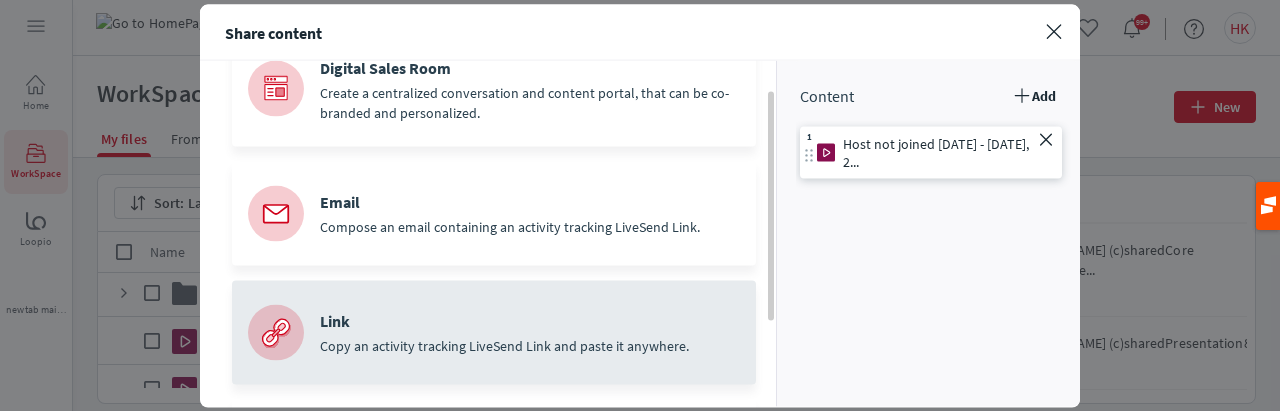 click on "Link" at bounding box center (530, 322) 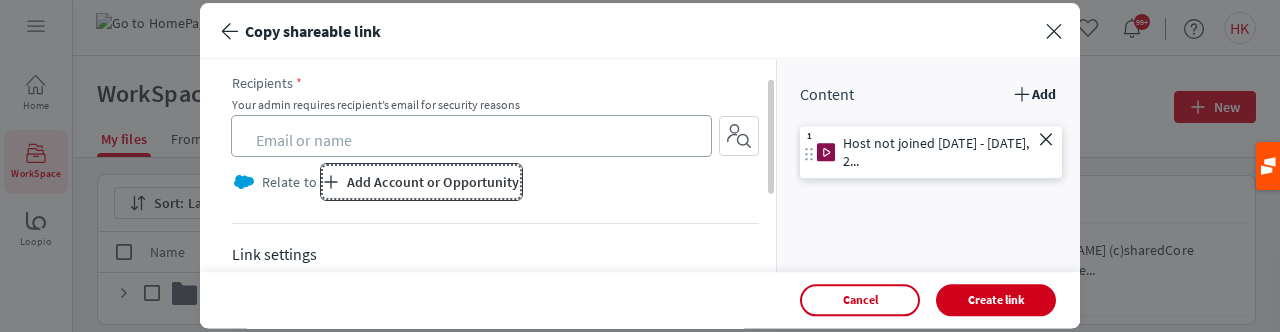 click on "Add Account or Opportunity" at bounding box center [421, 182] 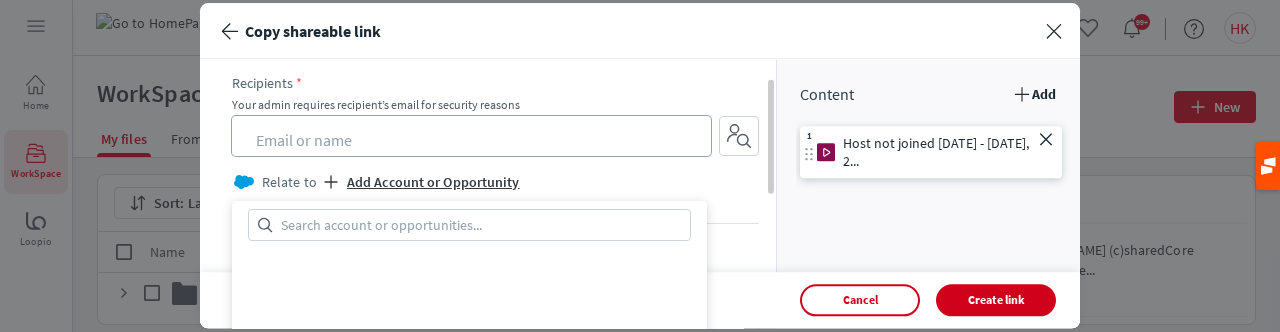 click at bounding box center [481, 225] 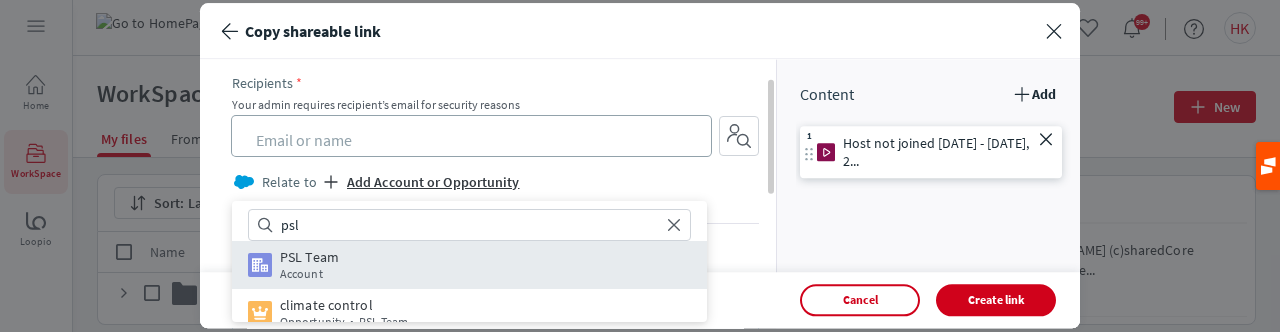 type on "psl" 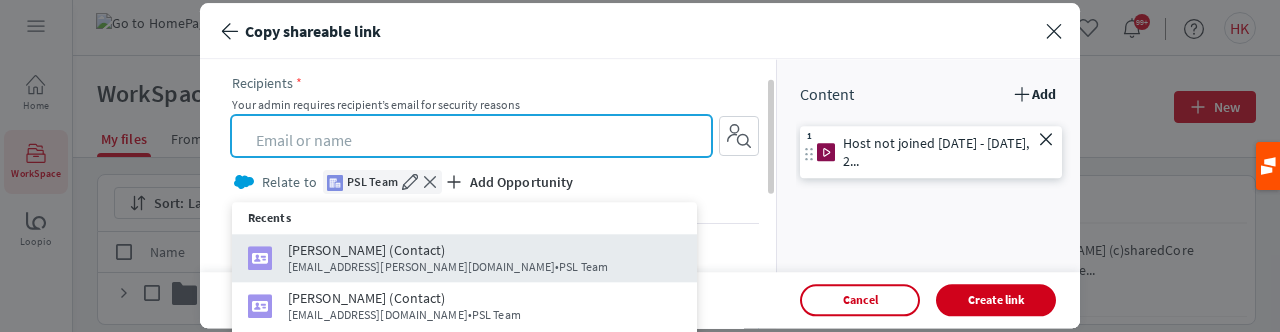 click on "Recipients" at bounding box center (479, 140) 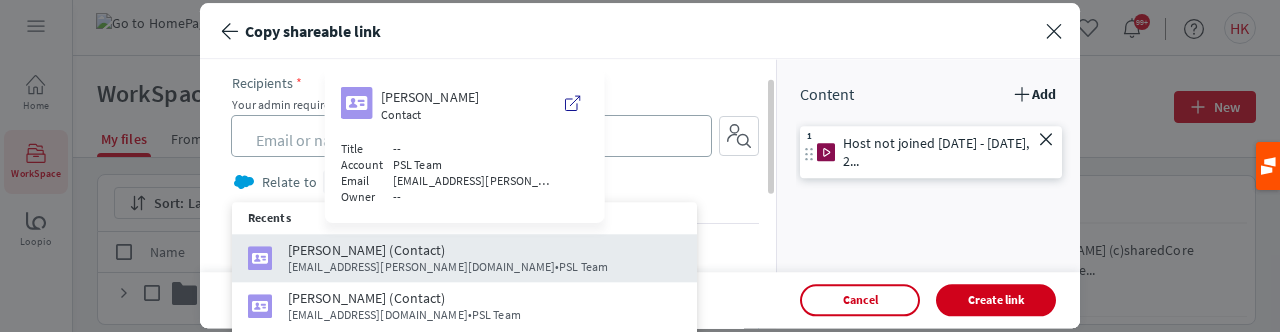 click on "Tushar Pokale   (Contact)" at bounding box center (448, 250) 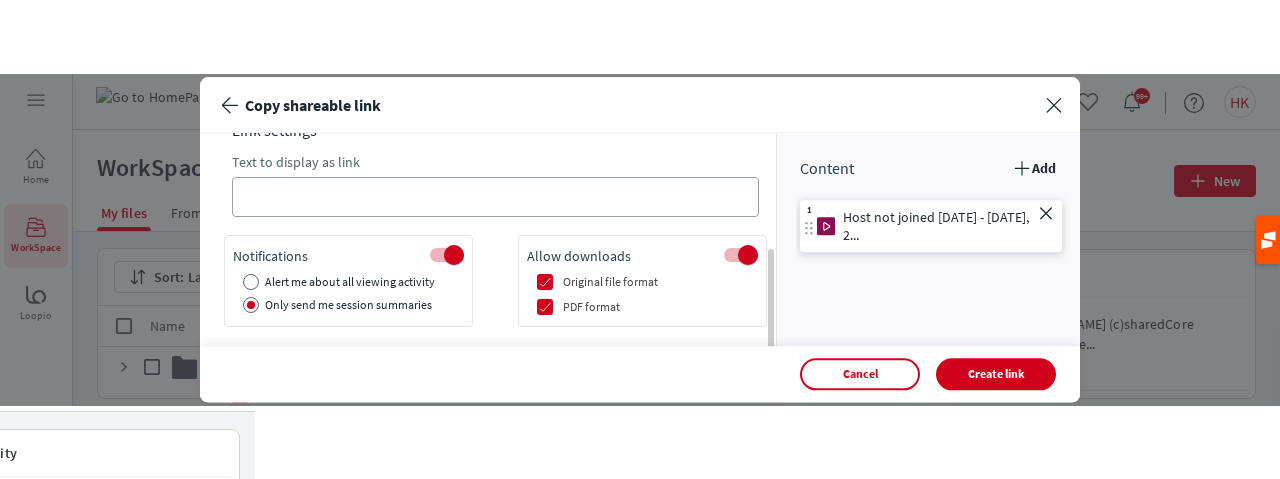 scroll, scrollTop: 271, scrollLeft: 0, axis: vertical 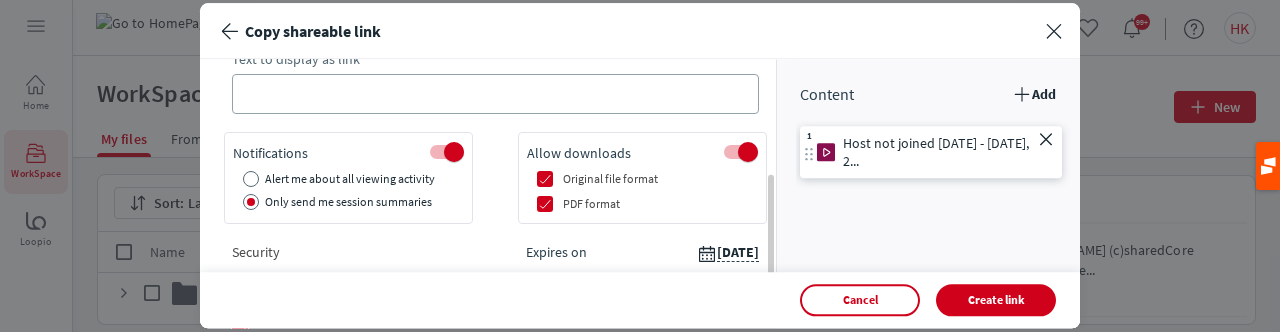 drag, startPoint x: 772, startPoint y: 171, endPoint x: 763, endPoint y: 266, distance: 95.42536 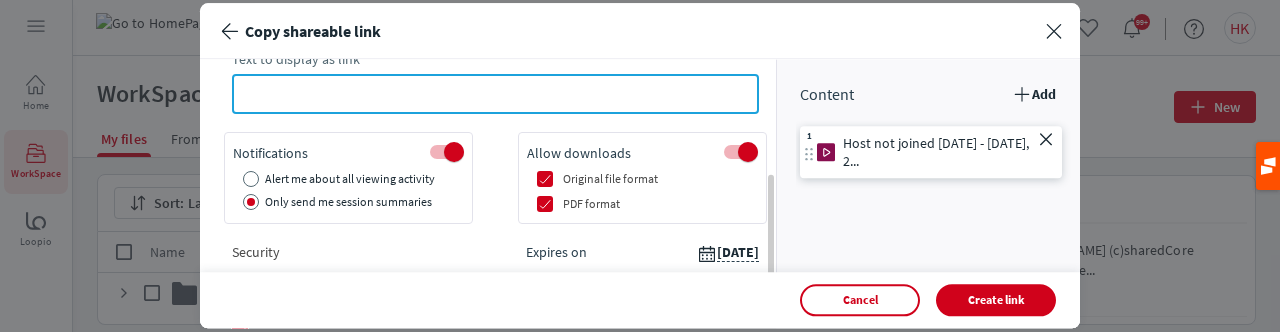 click on "Text to display as link" at bounding box center (495, 94) 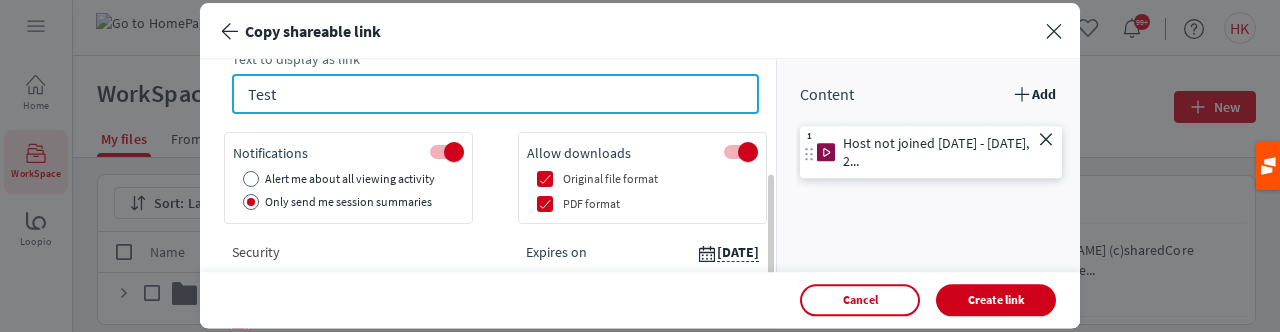 type on "Test" 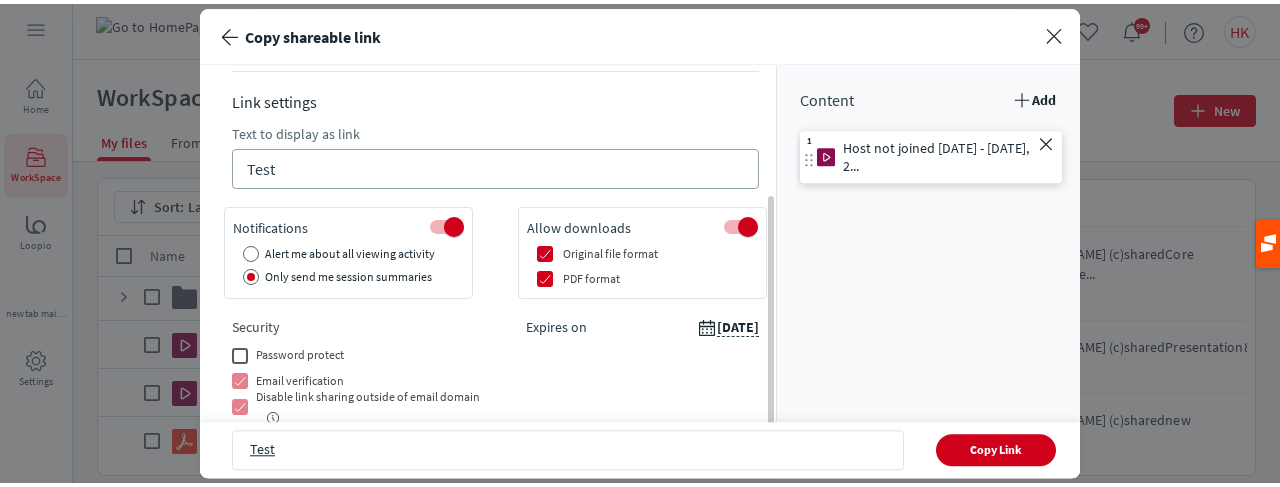 scroll, scrollTop: 184, scrollLeft: 0, axis: vertical 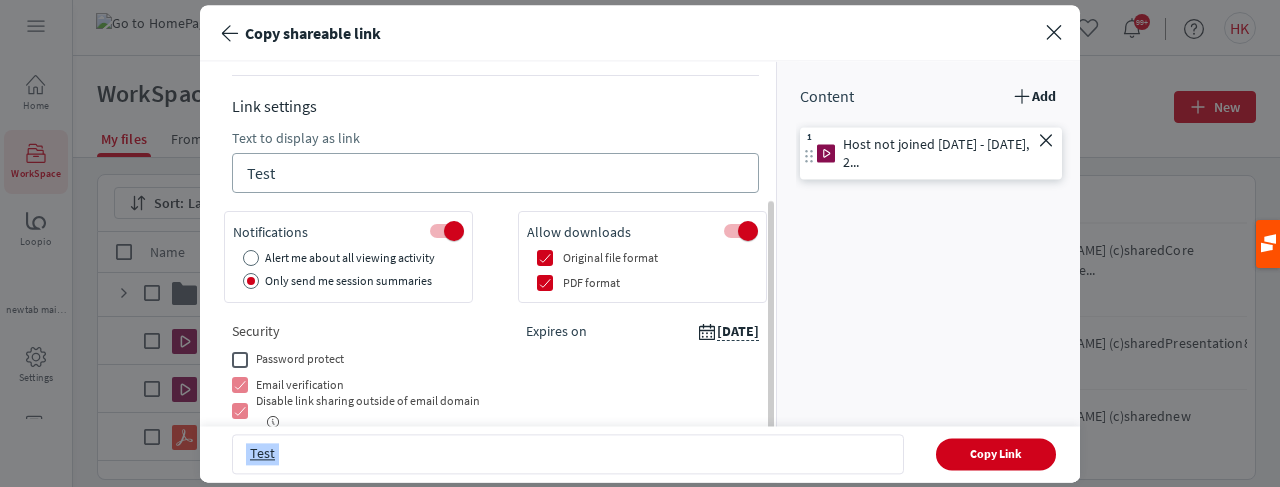drag, startPoint x: 769, startPoint y: 365, endPoint x: 767, endPoint y: 476, distance: 111.01801 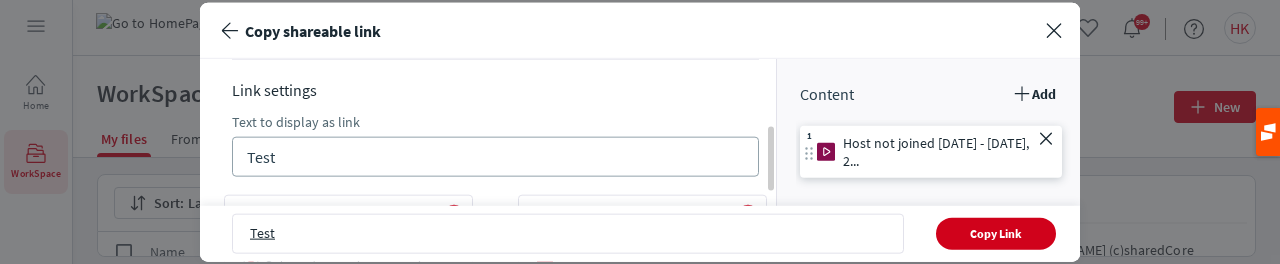 click 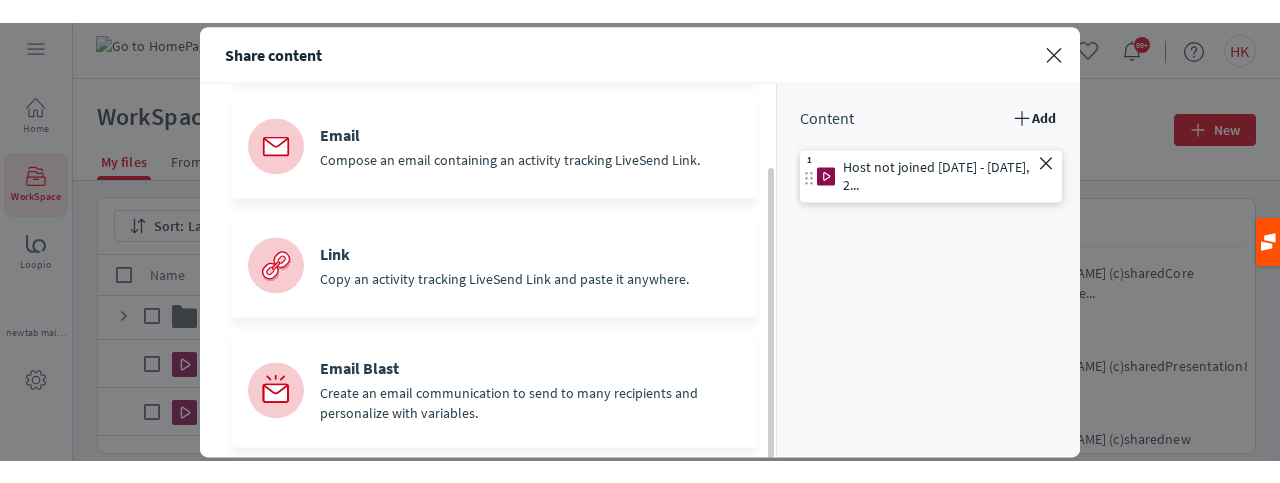 scroll, scrollTop: 101, scrollLeft: 0, axis: vertical 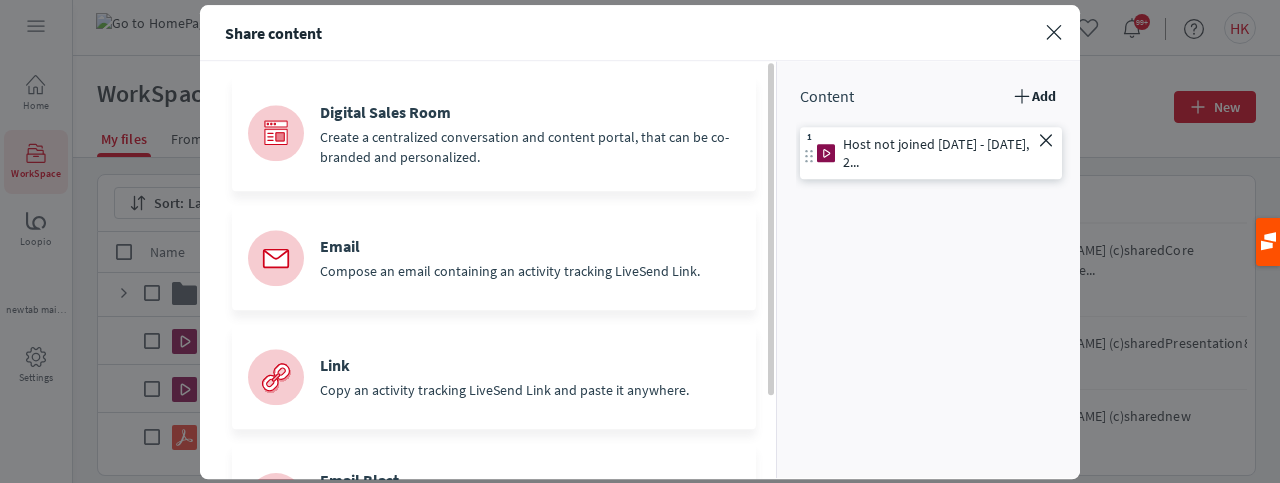 drag, startPoint x: 770, startPoint y: 261, endPoint x: 782, endPoint y: 129, distance: 132.54433 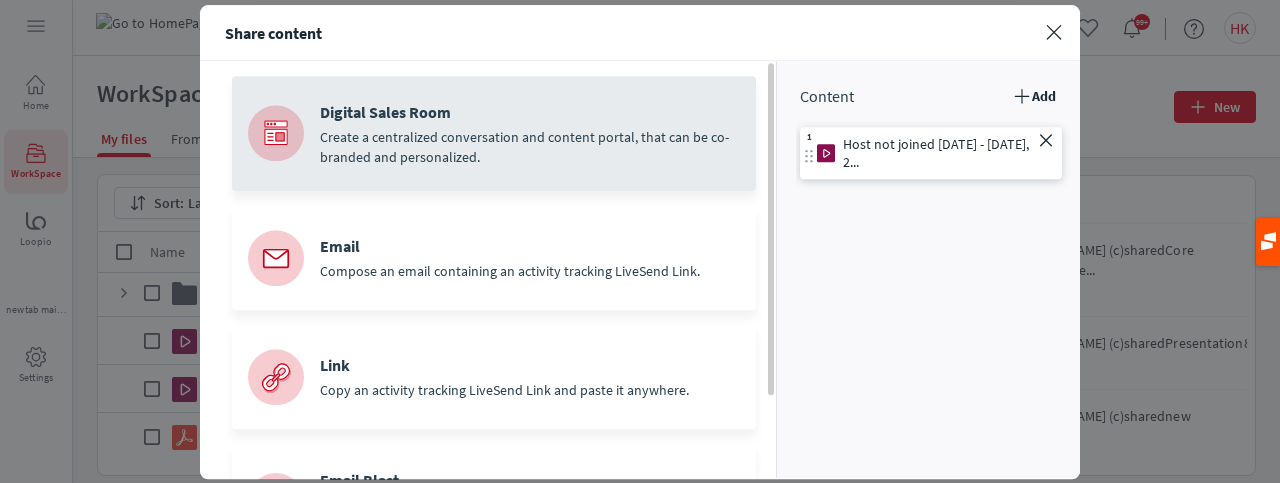 click on "Create a centralized conversation and content portal, that can be co-branded and personalized." at bounding box center [530, 147] 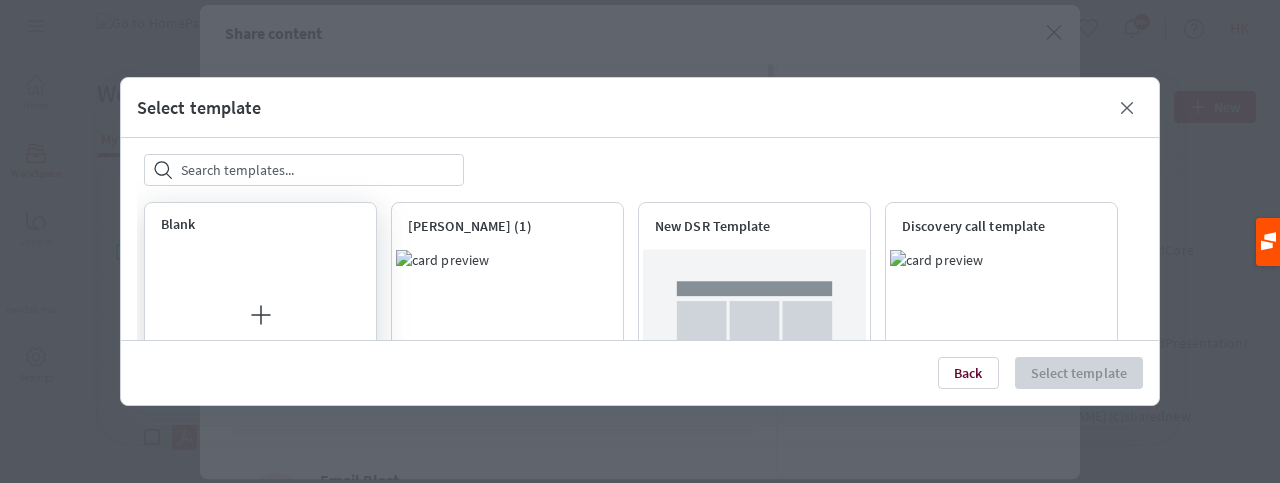 click at bounding box center [260, 315] 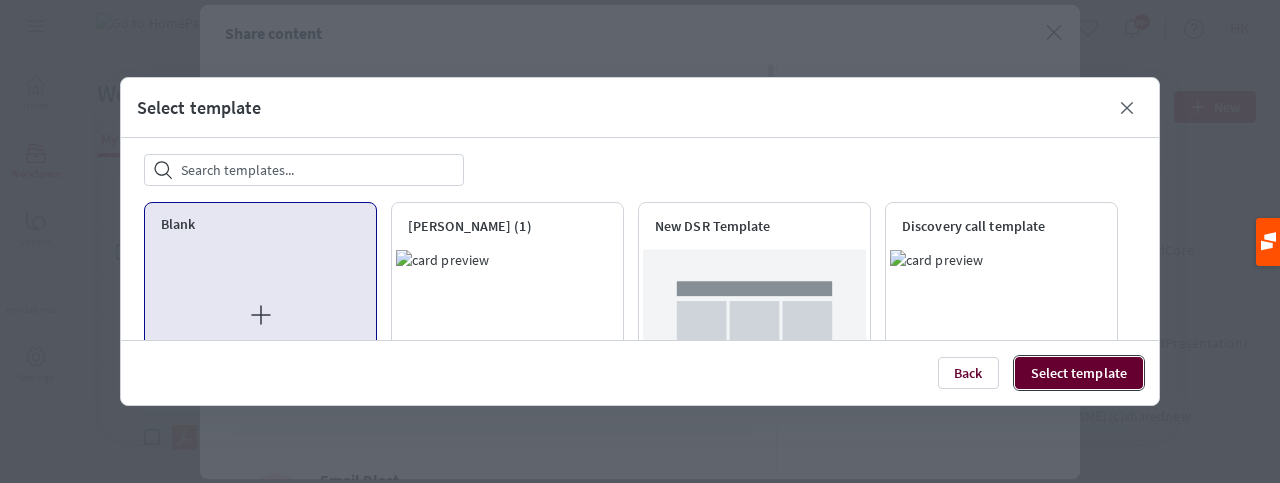 click on "Select template" at bounding box center (1079, 373) 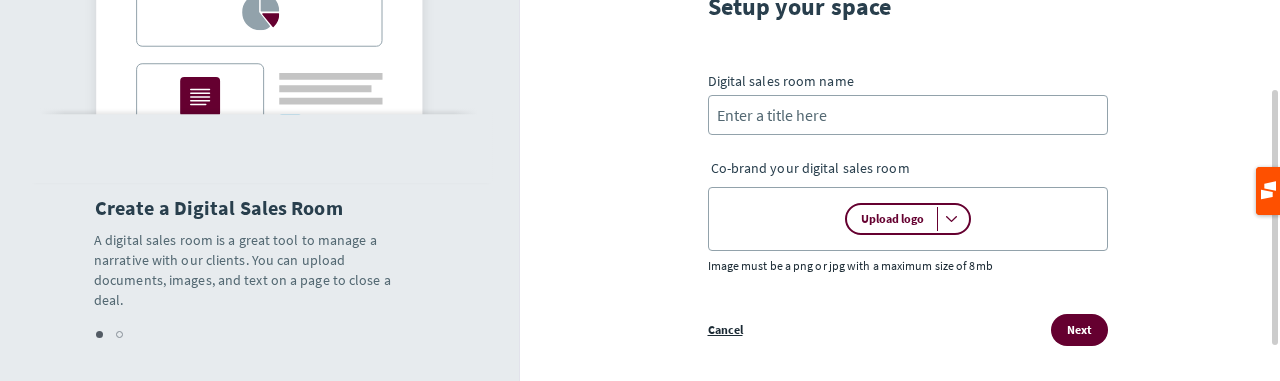 scroll, scrollTop: 134, scrollLeft: 0, axis: vertical 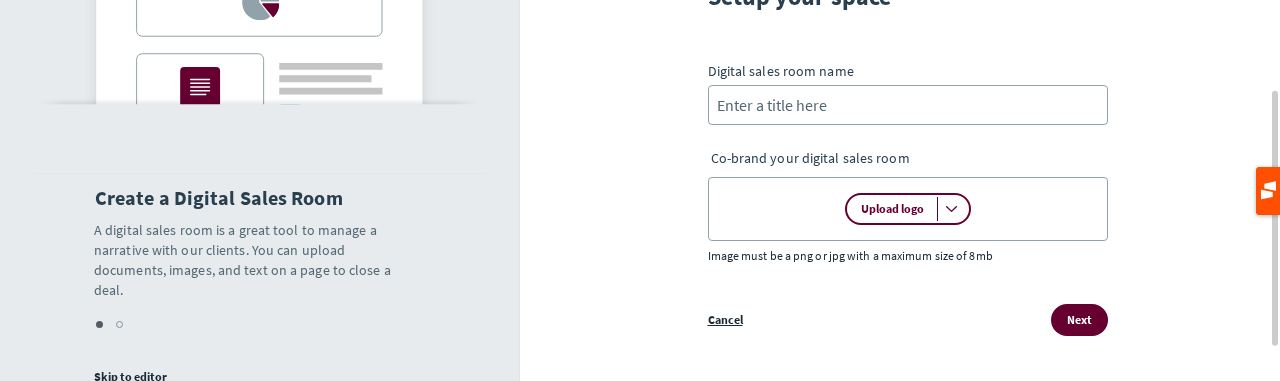 drag, startPoint x: 1275, startPoint y: 233, endPoint x: 1276, endPoint y: 322, distance: 89.005615 